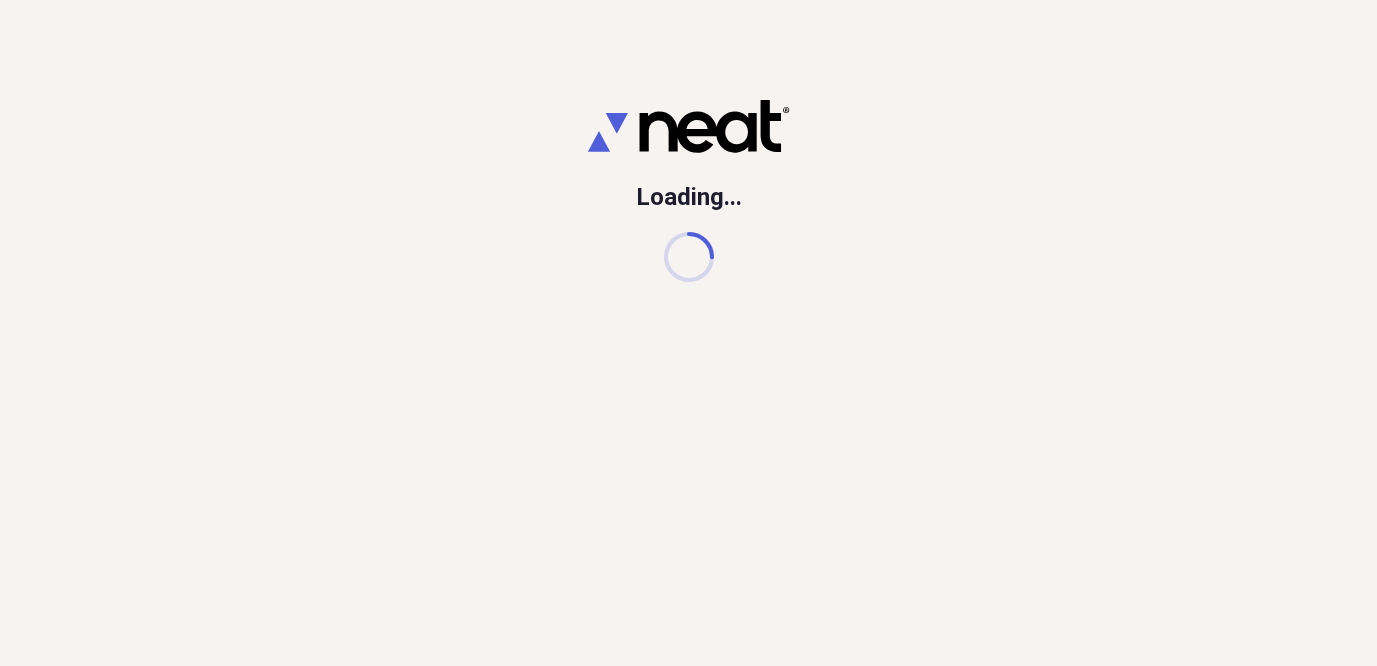 scroll, scrollTop: 0, scrollLeft: 0, axis: both 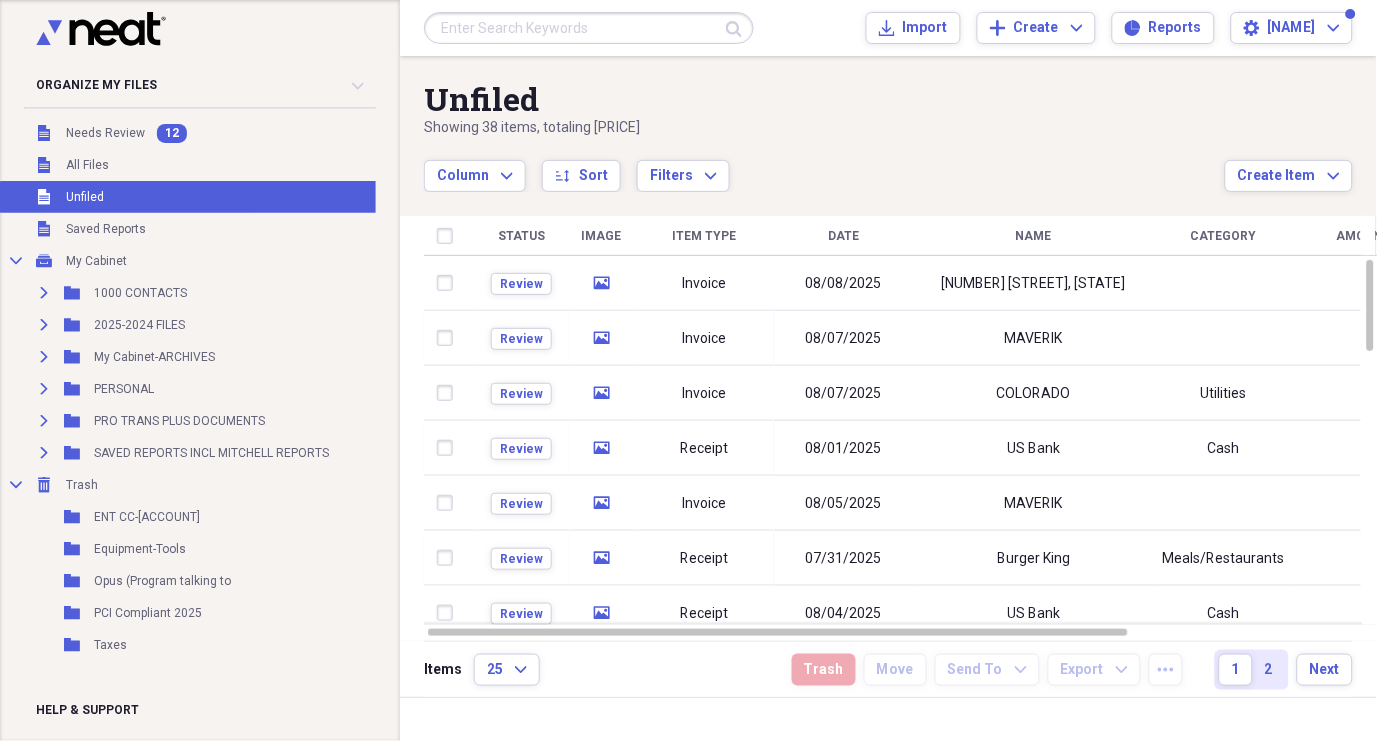 drag, startPoint x: 82, startPoint y: 133, endPoint x: 82, endPoint y: 58, distance: 75 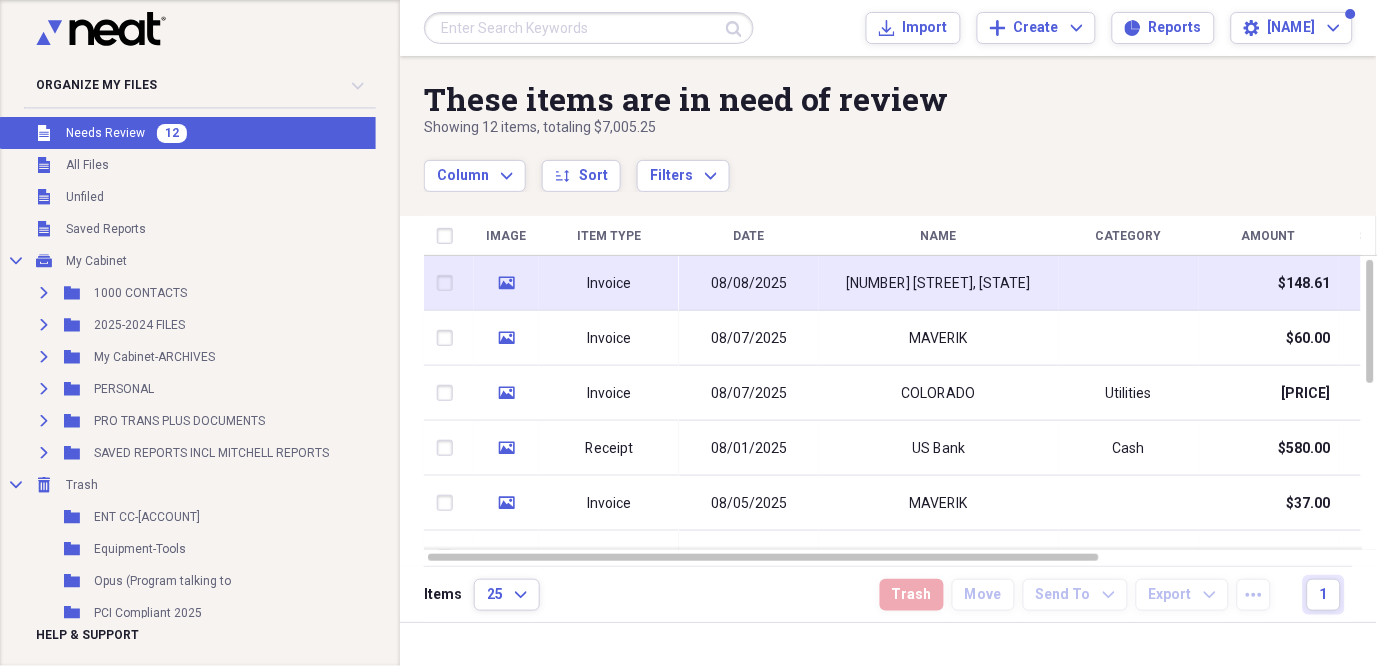 click on "Invoice" at bounding box center (609, 283) 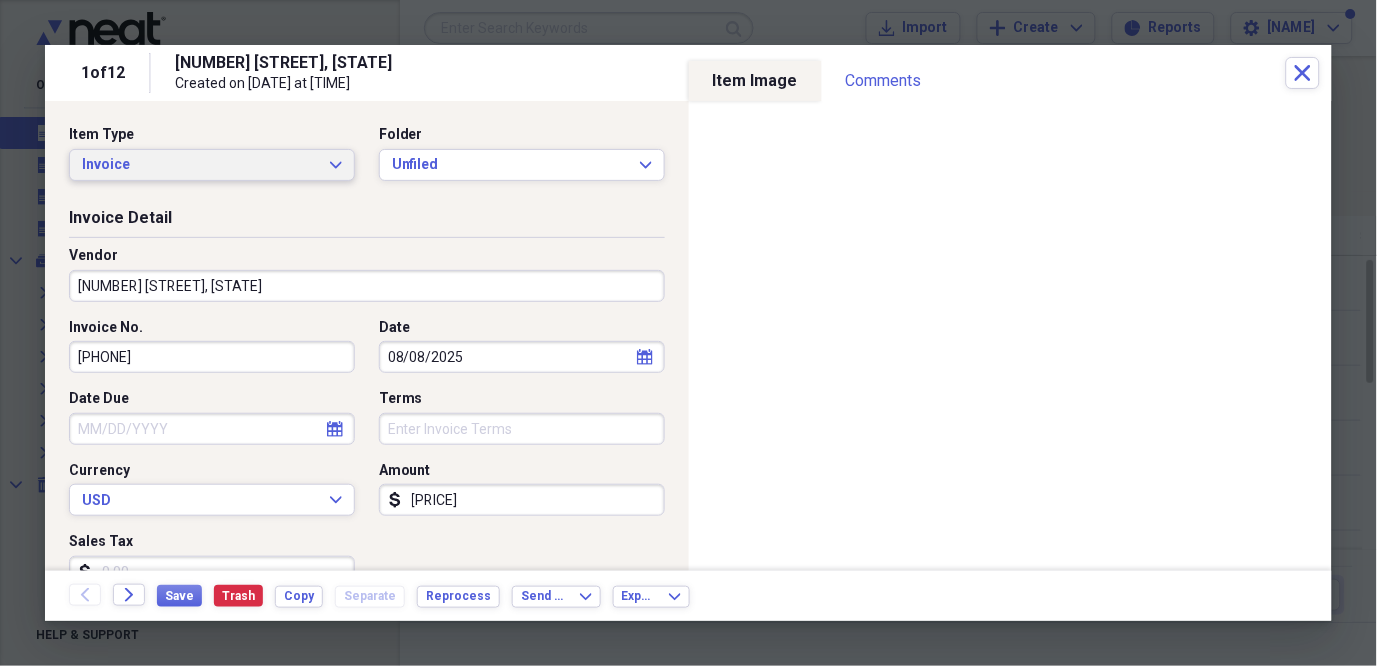 click on "Invoice Expand" at bounding box center (212, 165) 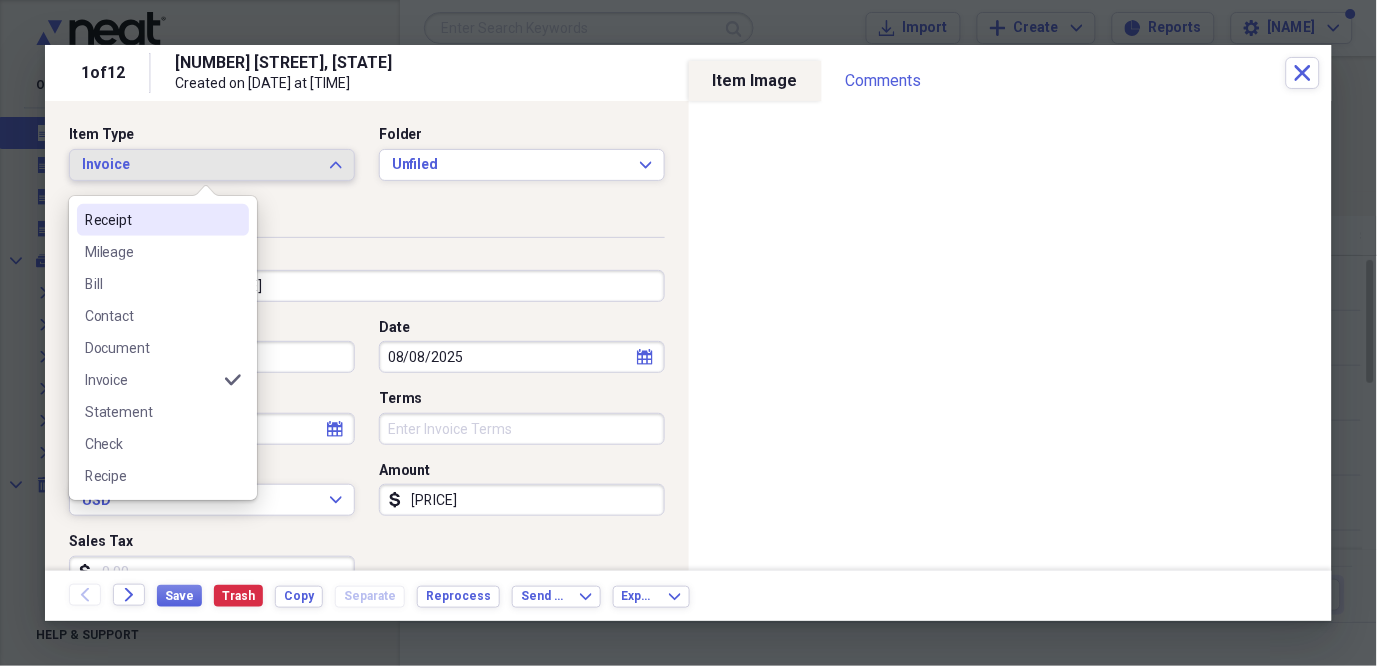 click on "Receipt" at bounding box center (151, 220) 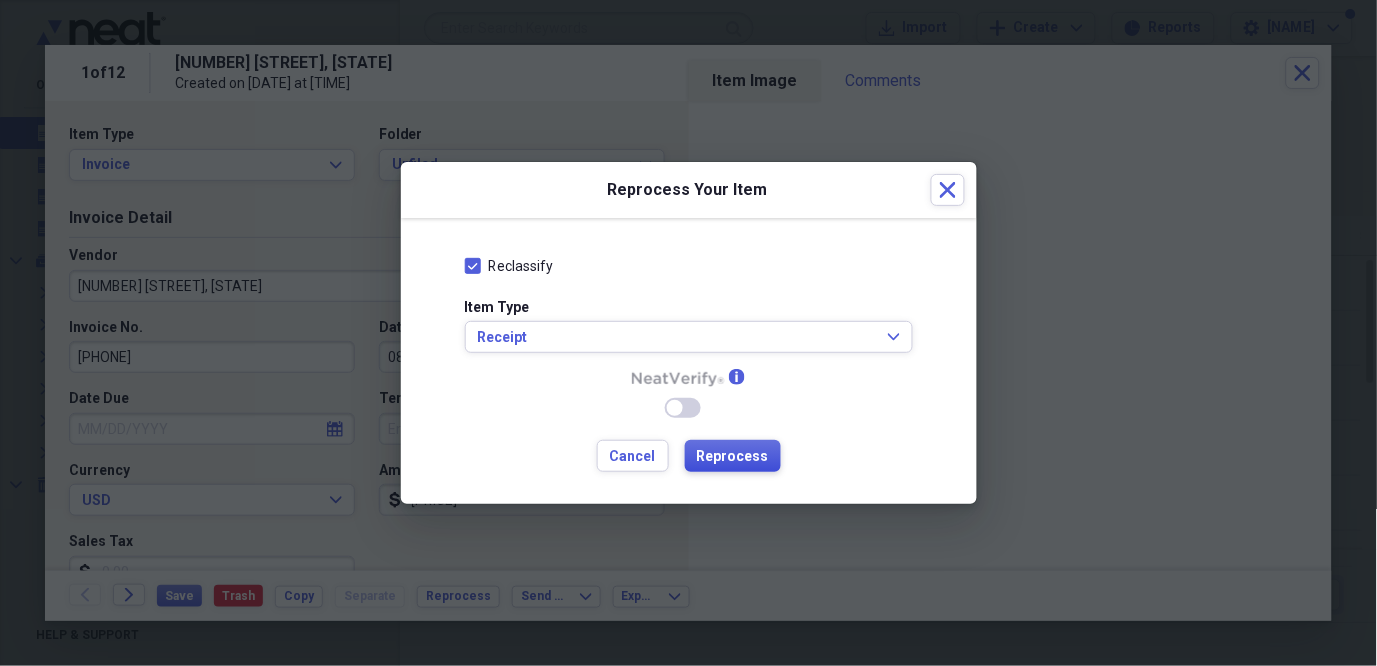 click on "Reprocess" at bounding box center [733, 457] 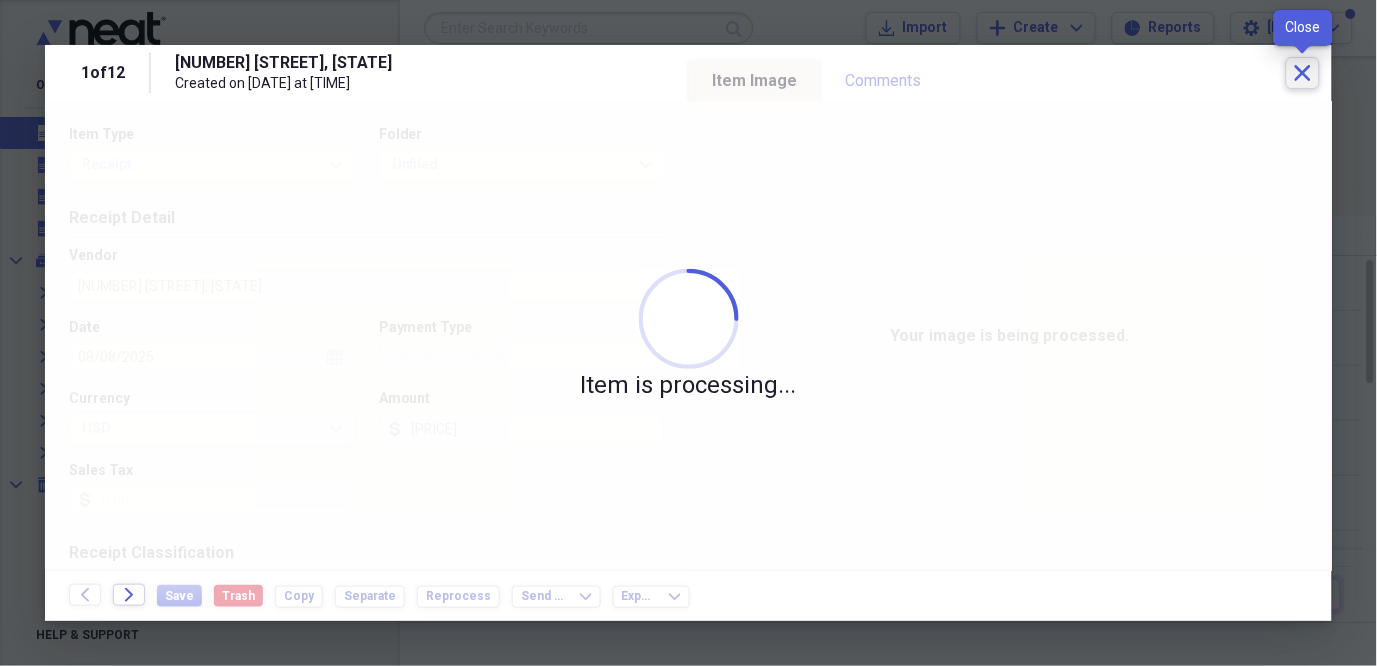 click 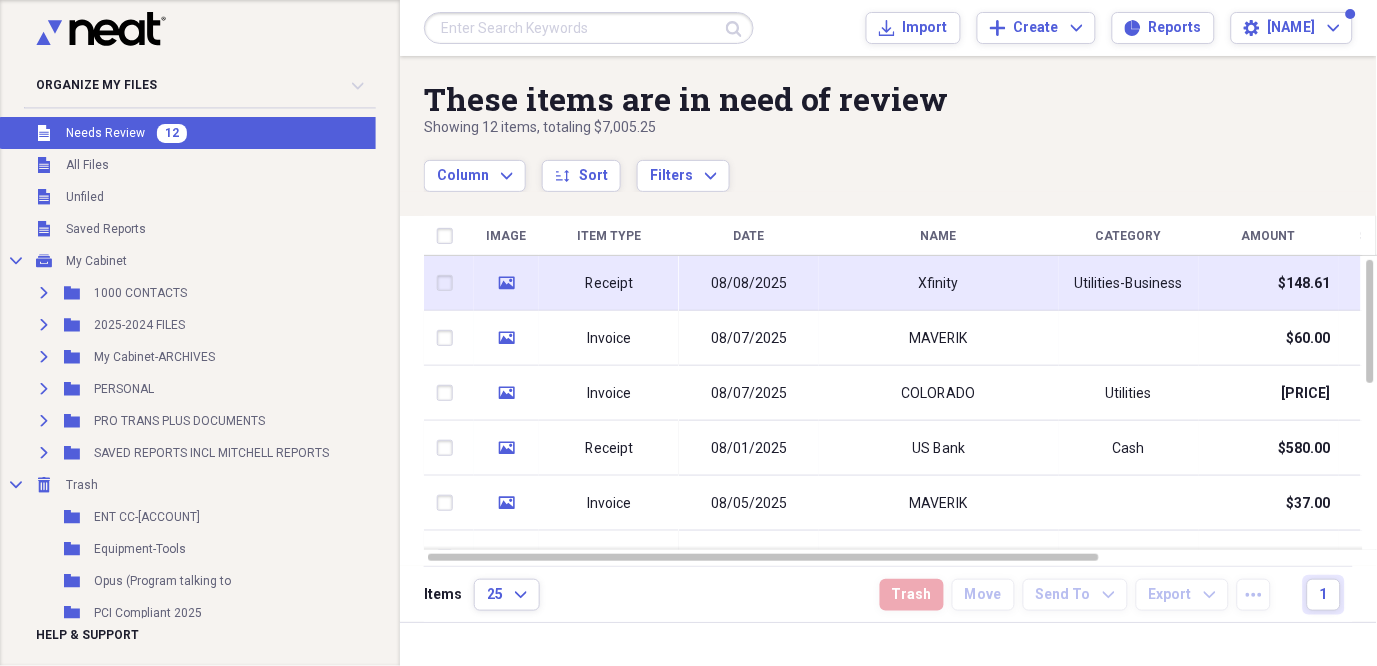 click on "Receipt" at bounding box center [609, 284] 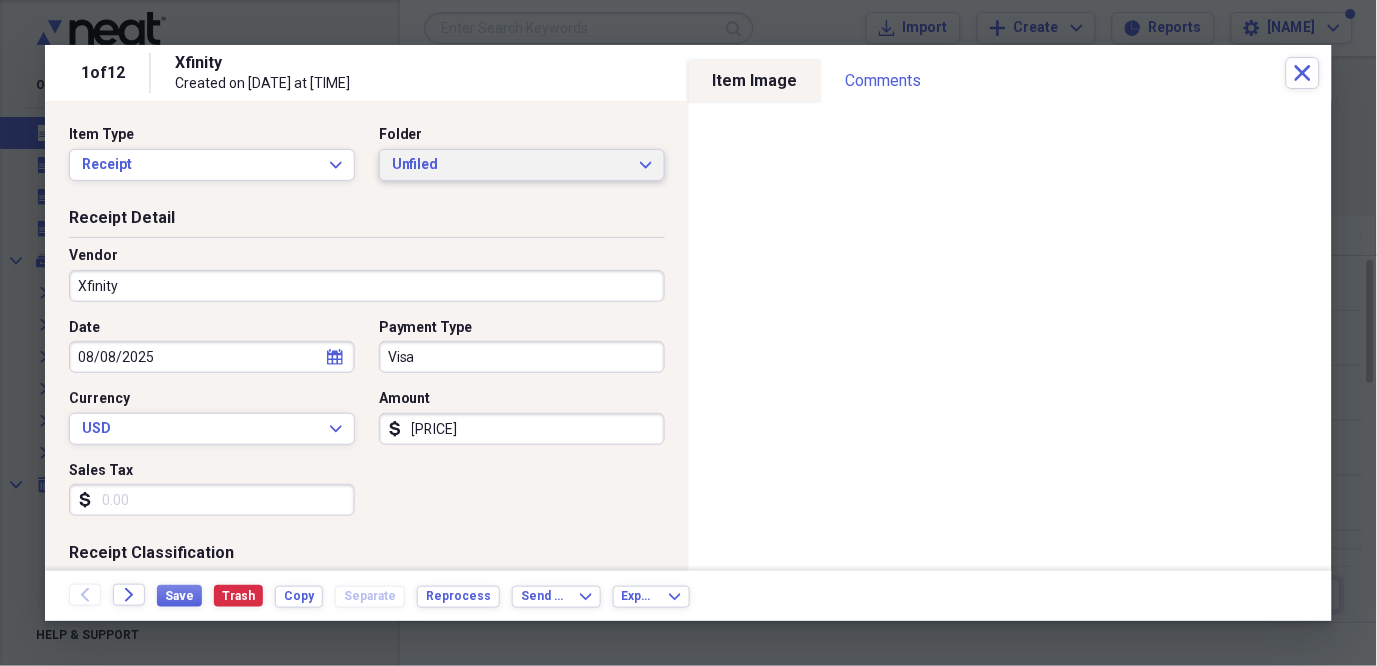 click on "Expand" 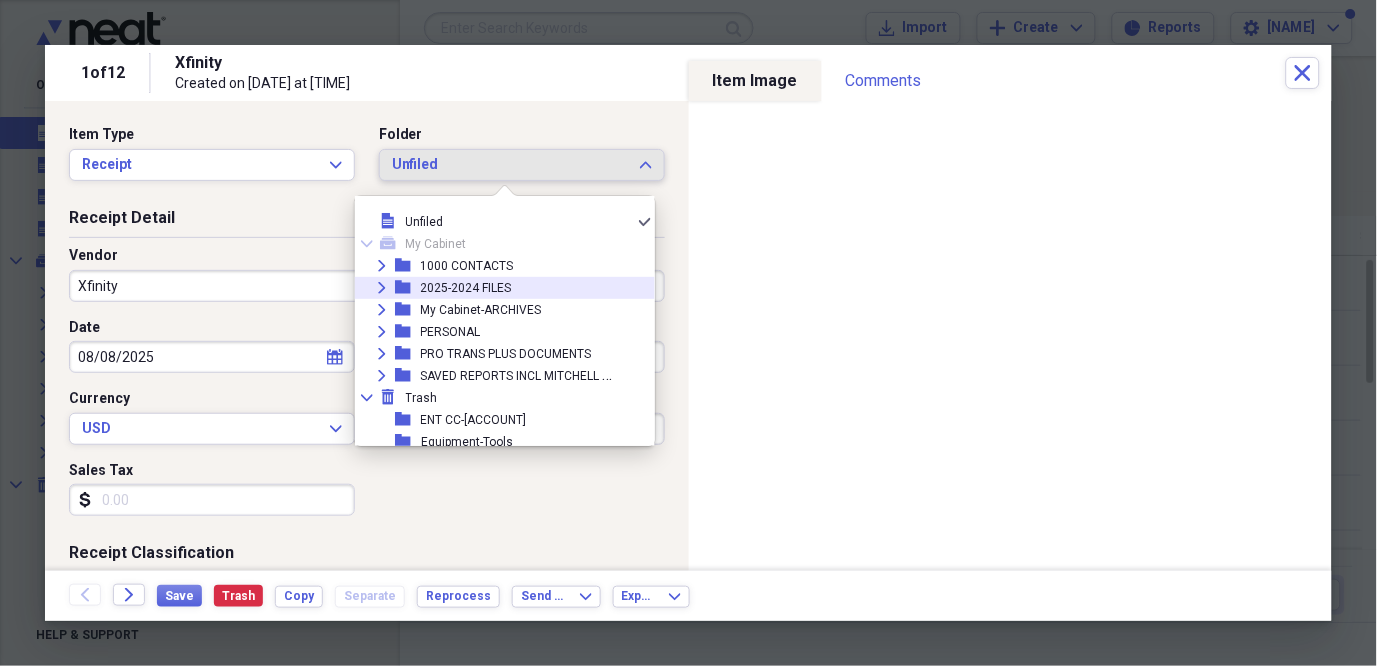 click on "Expand" 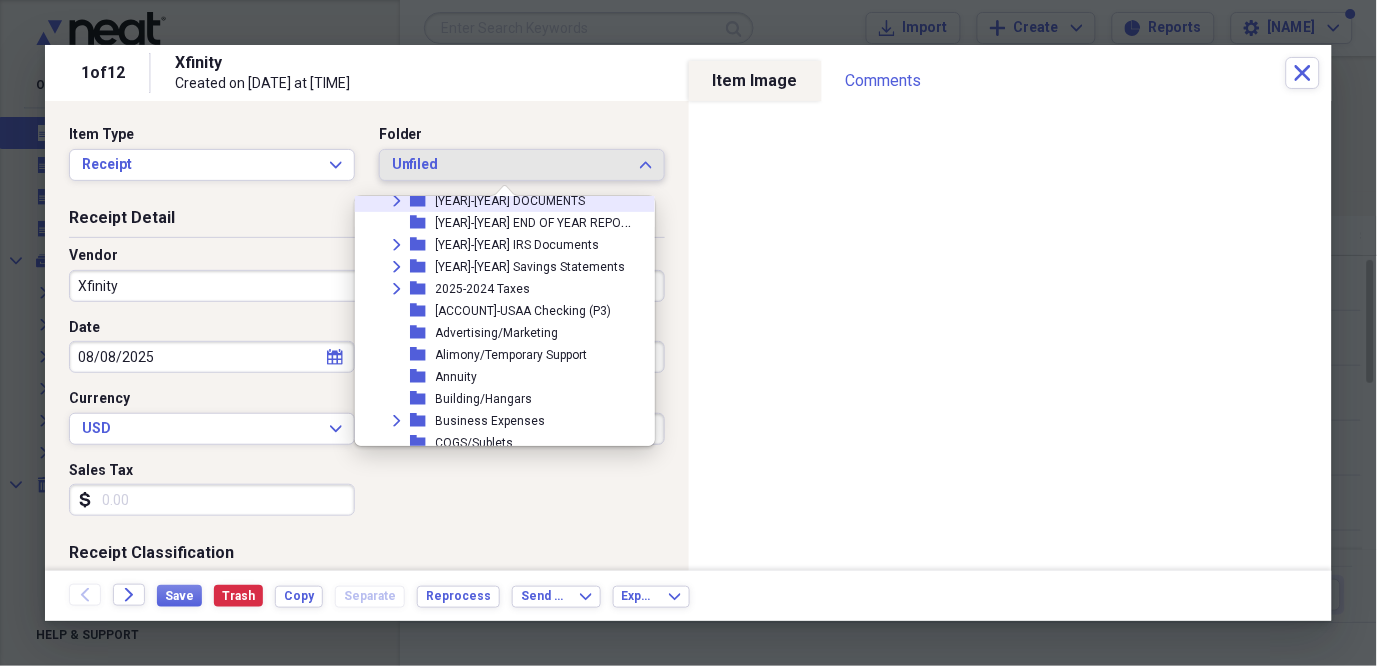 scroll, scrollTop: 279, scrollLeft: 0, axis: vertical 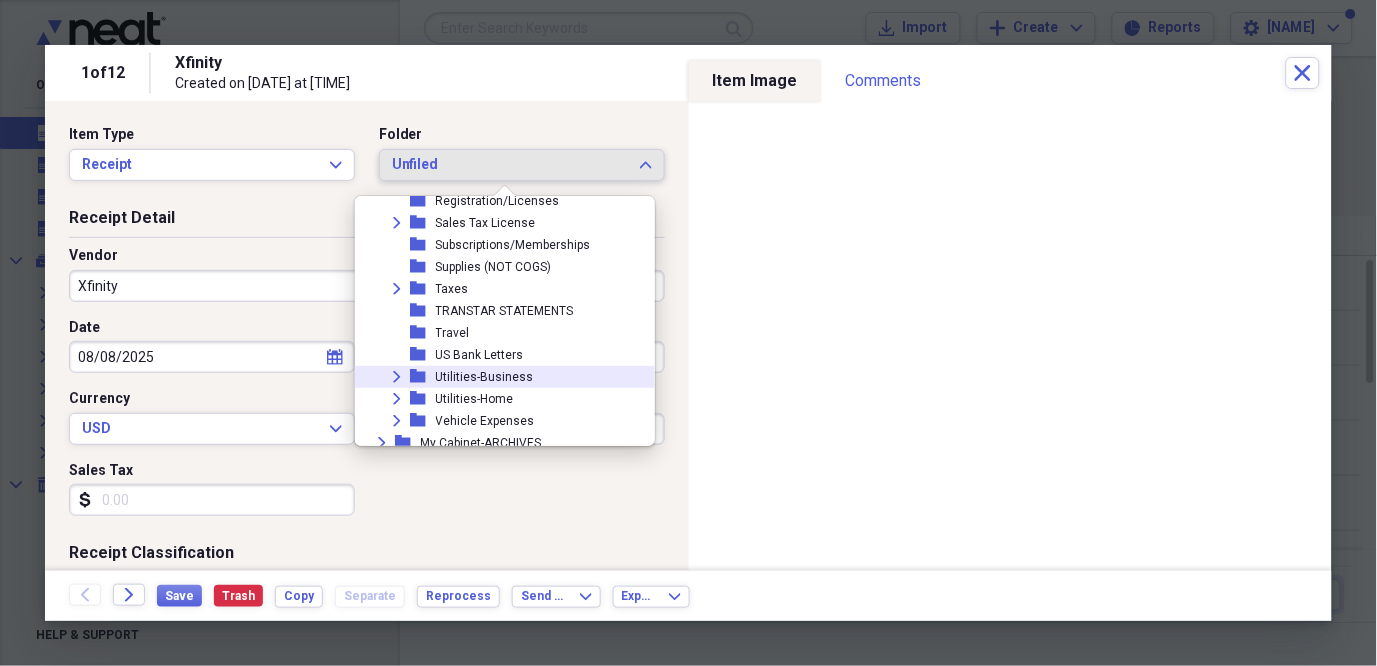 click on "Expand" at bounding box center [397, 377] 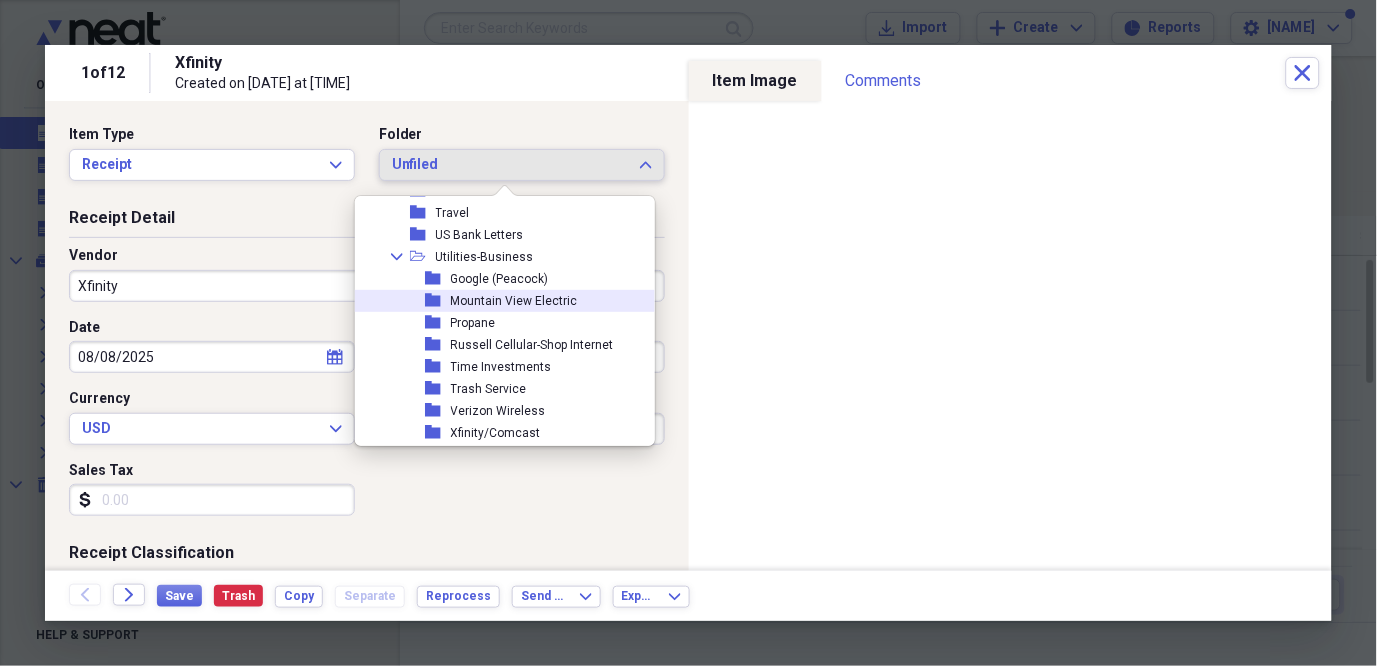 scroll, scrollTop: 1279, scrollLeft: 0, axis: vertical 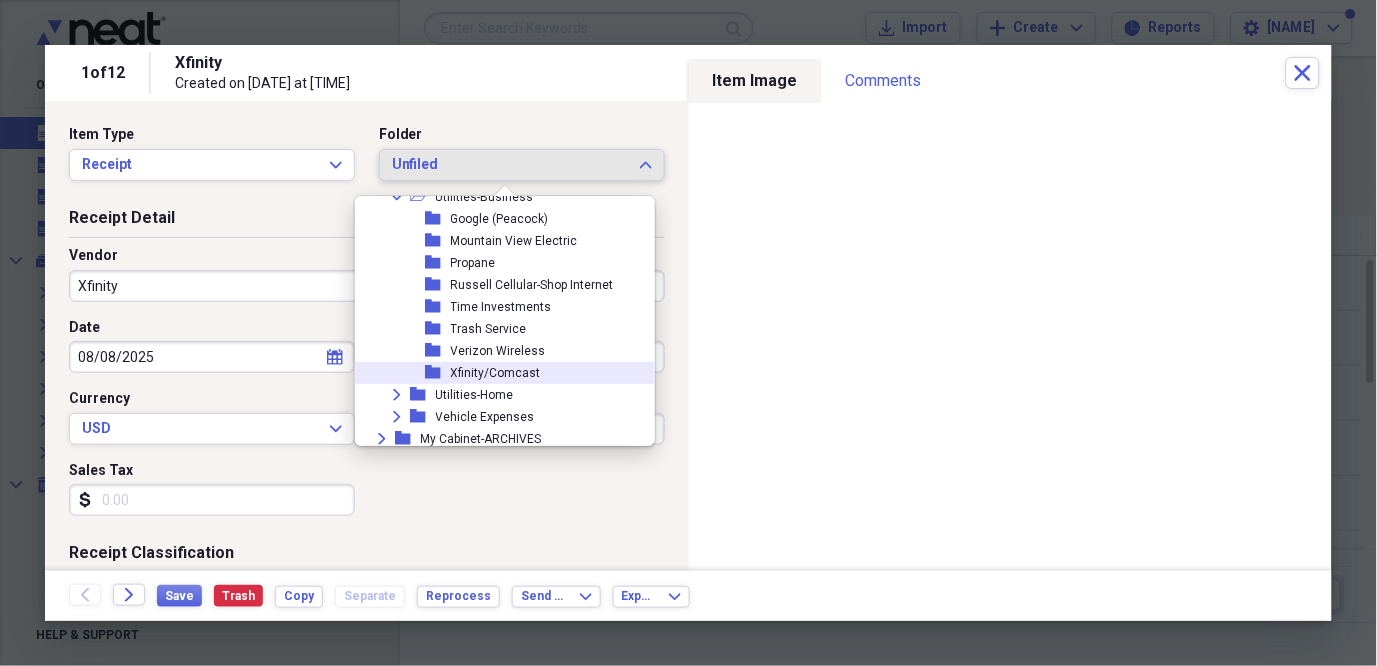 click on "folder Xfinity/Comcast" at bounding box center [497, 373] 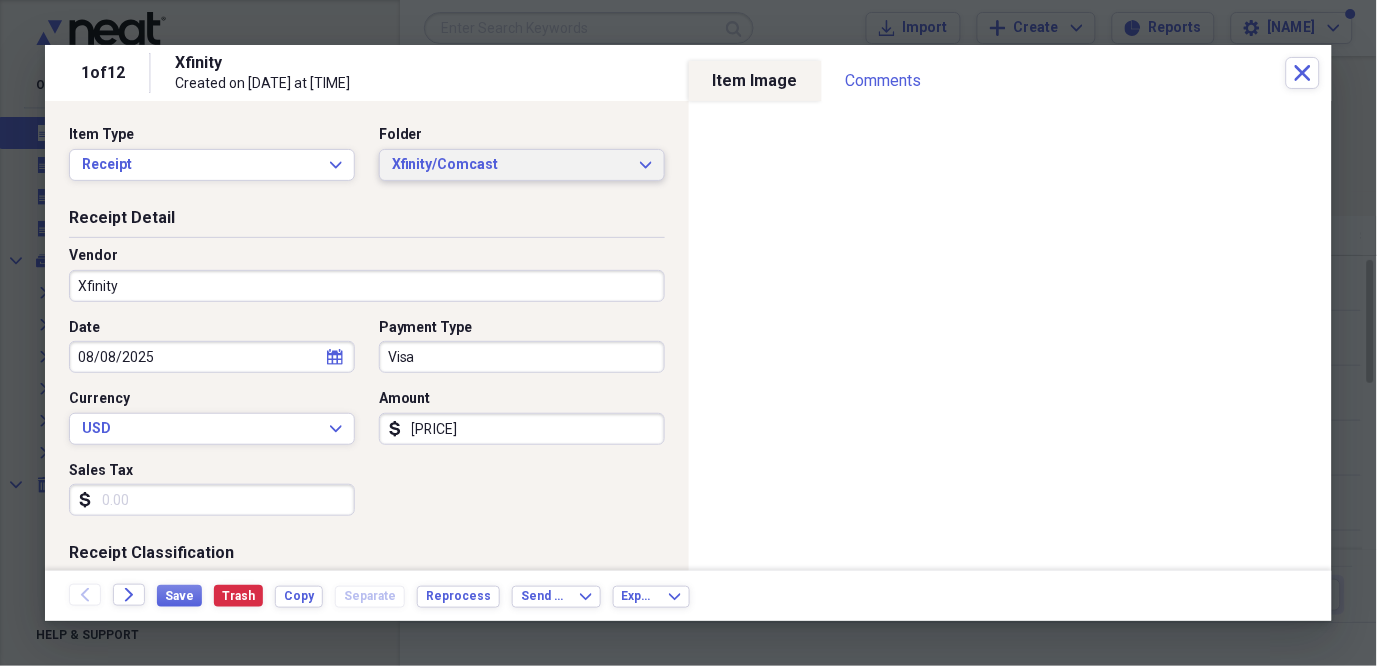 click on "Expand" 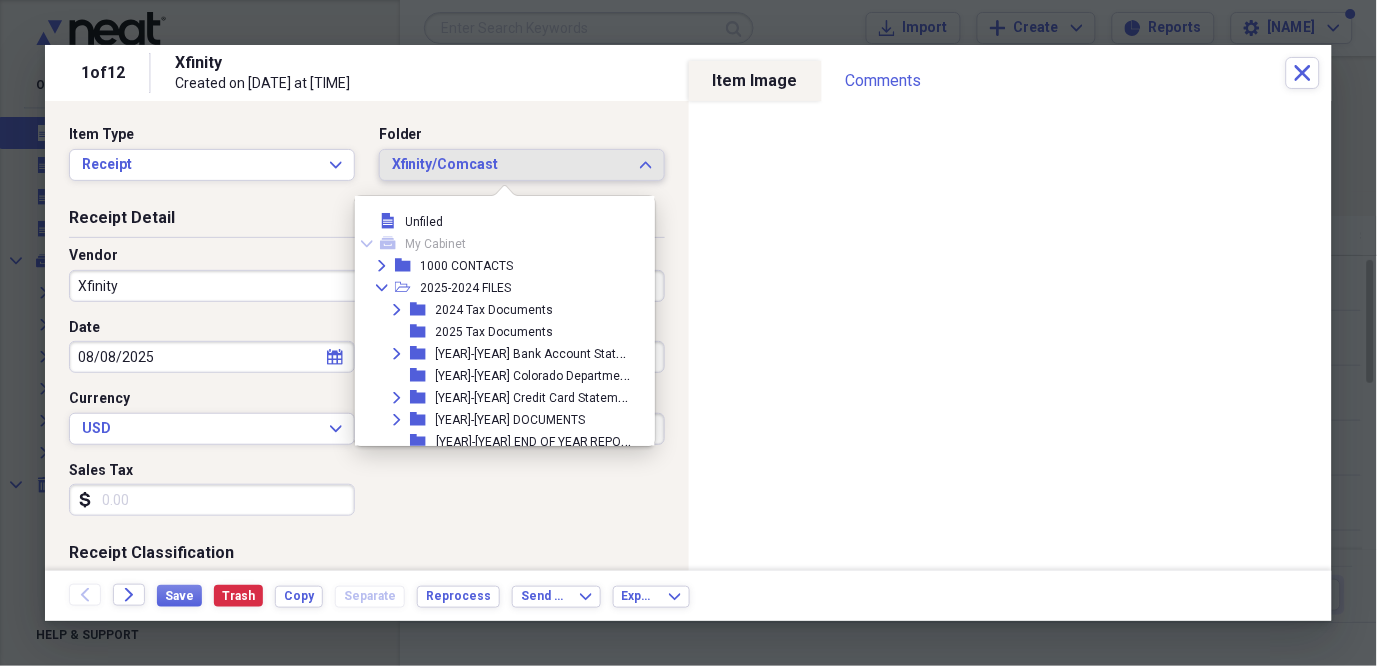 scroll, scrollTop: 1342, scrollLeft: 0, axis: vertical 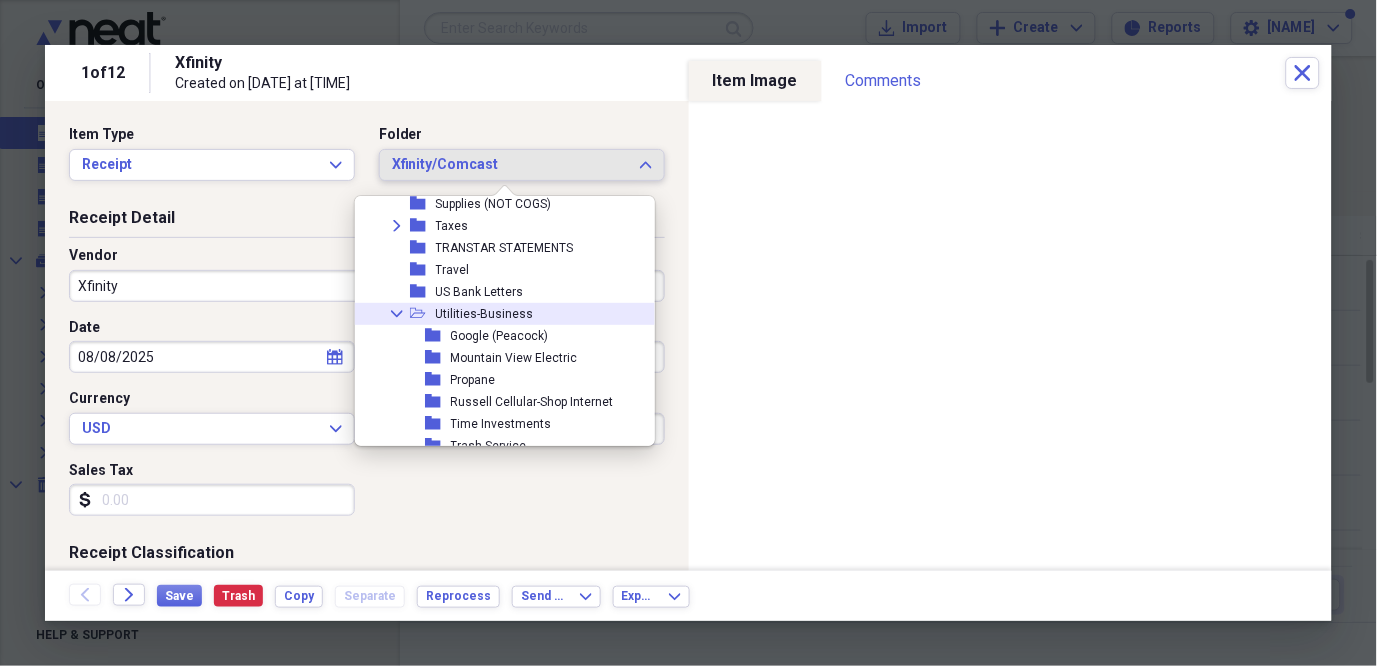 click on "Utilities-Business" at bounding box center [485, 314] 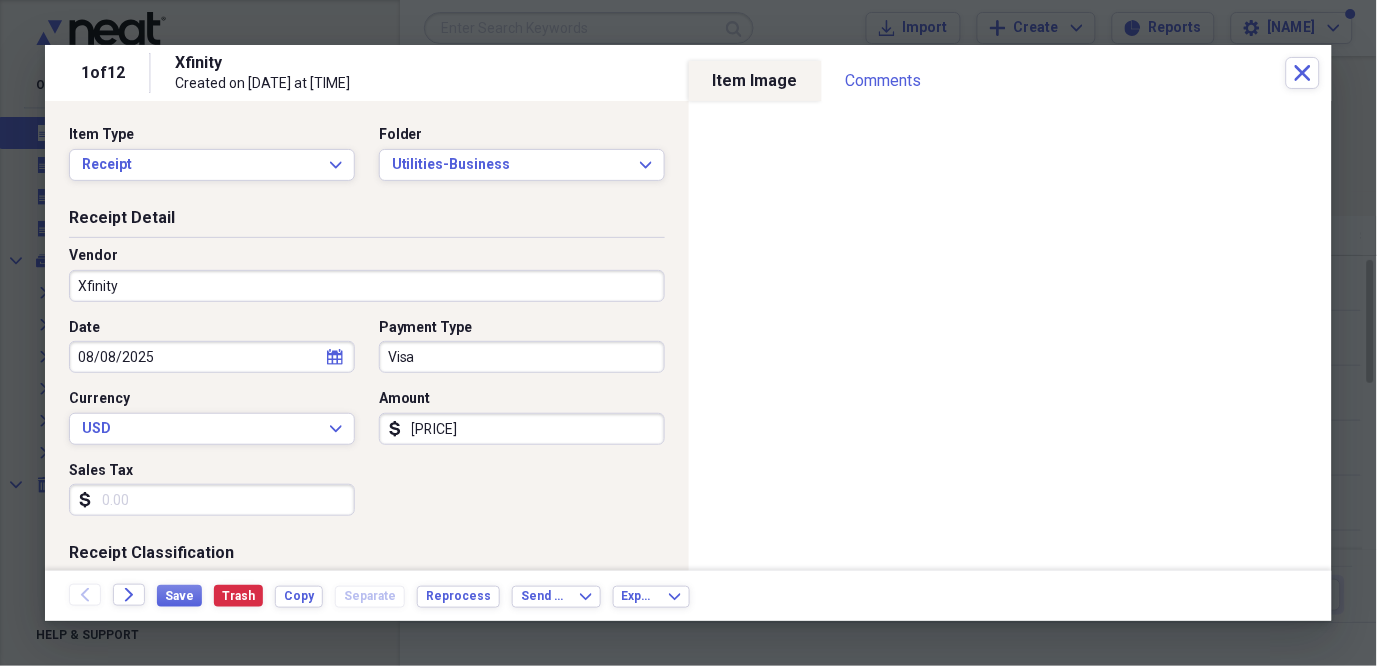 click on "Visa" at bounding box center (522, 357) 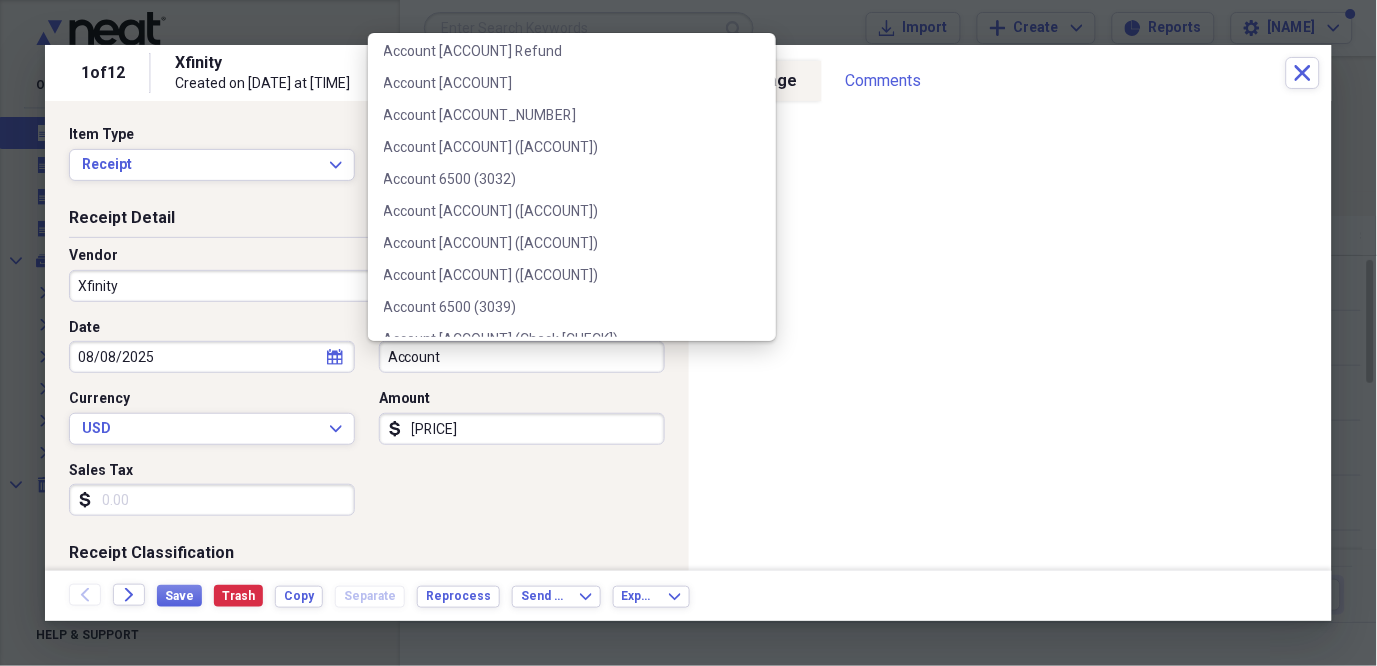 scroll, scrollTop: 825, scrollLeft: 0, axis: vertical 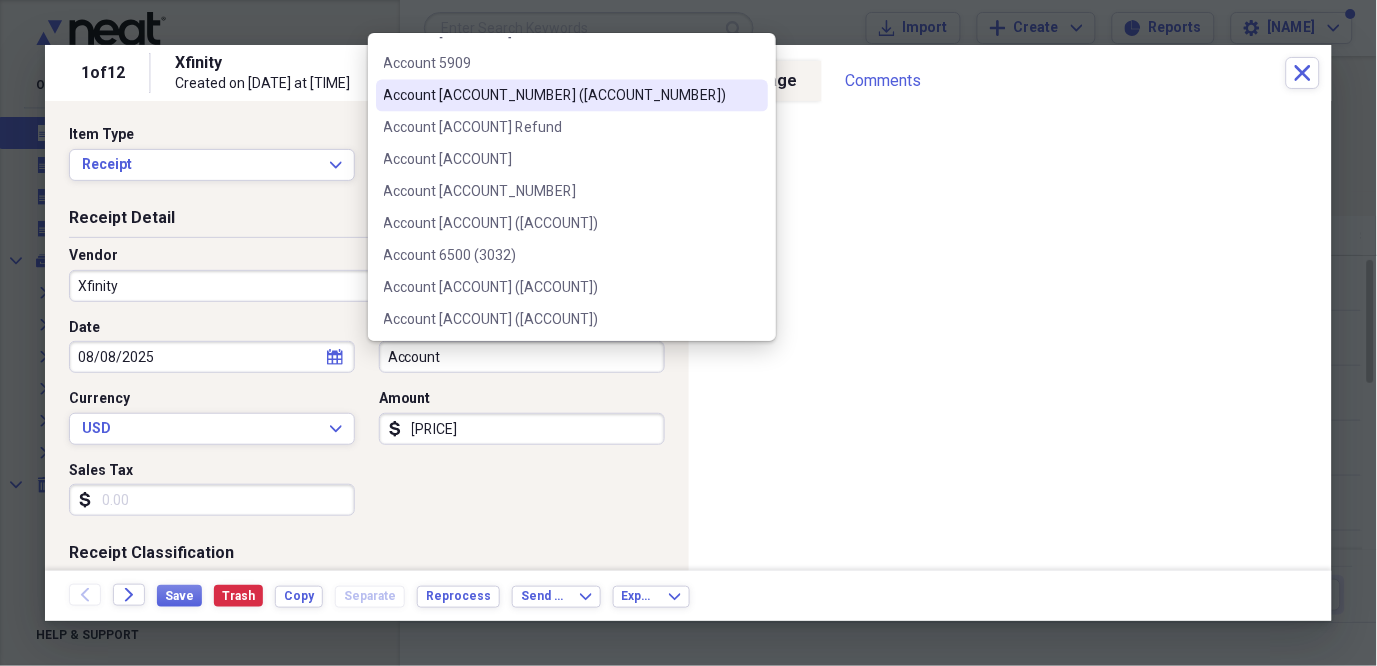 click on "Account [ACCOUNT_NUMBER] ([ACCOUNT_NUMBER])" at bounding box center (560, 96) 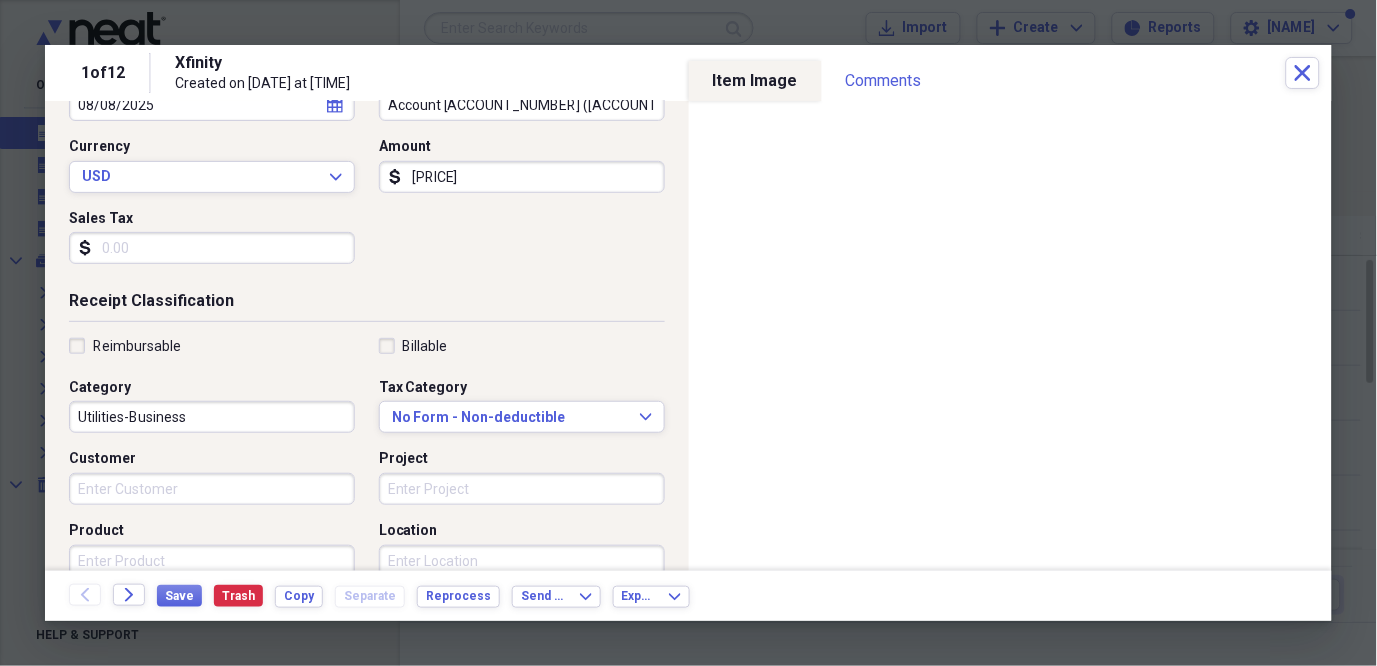 scroll, scrollTop: 312, scrollLeft: 0, axis: vertical 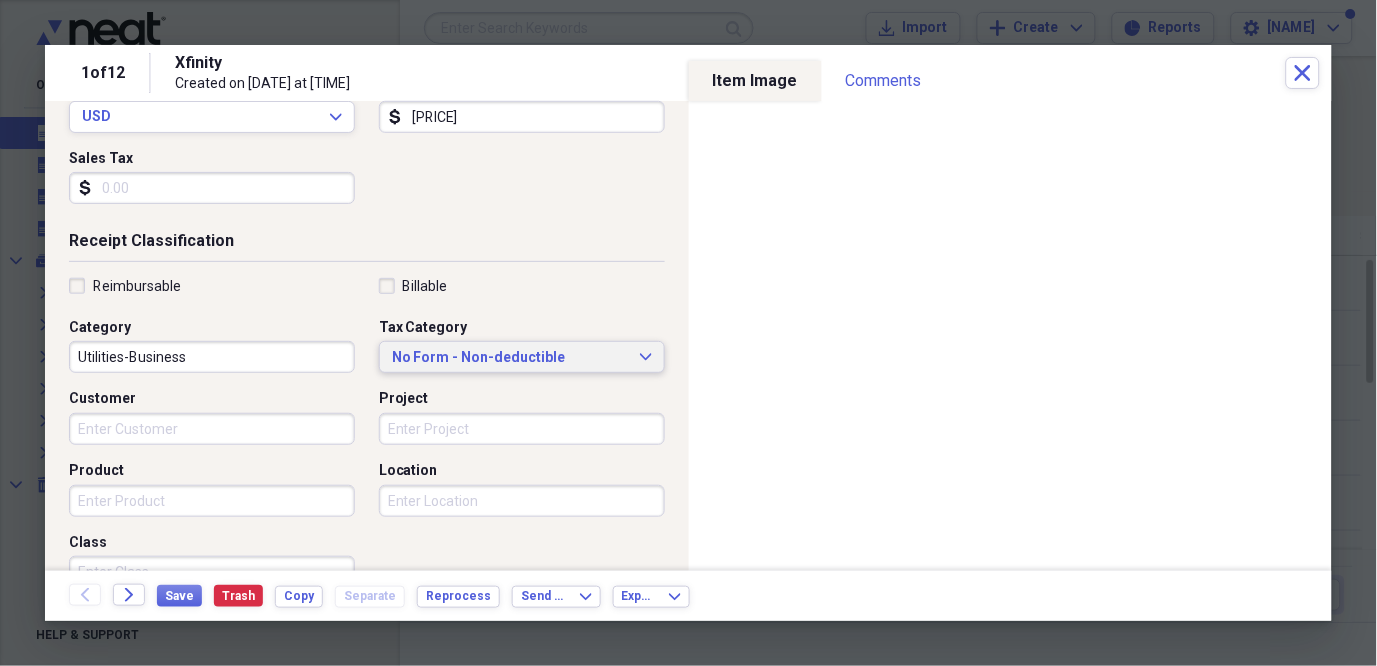 click on "Expand" 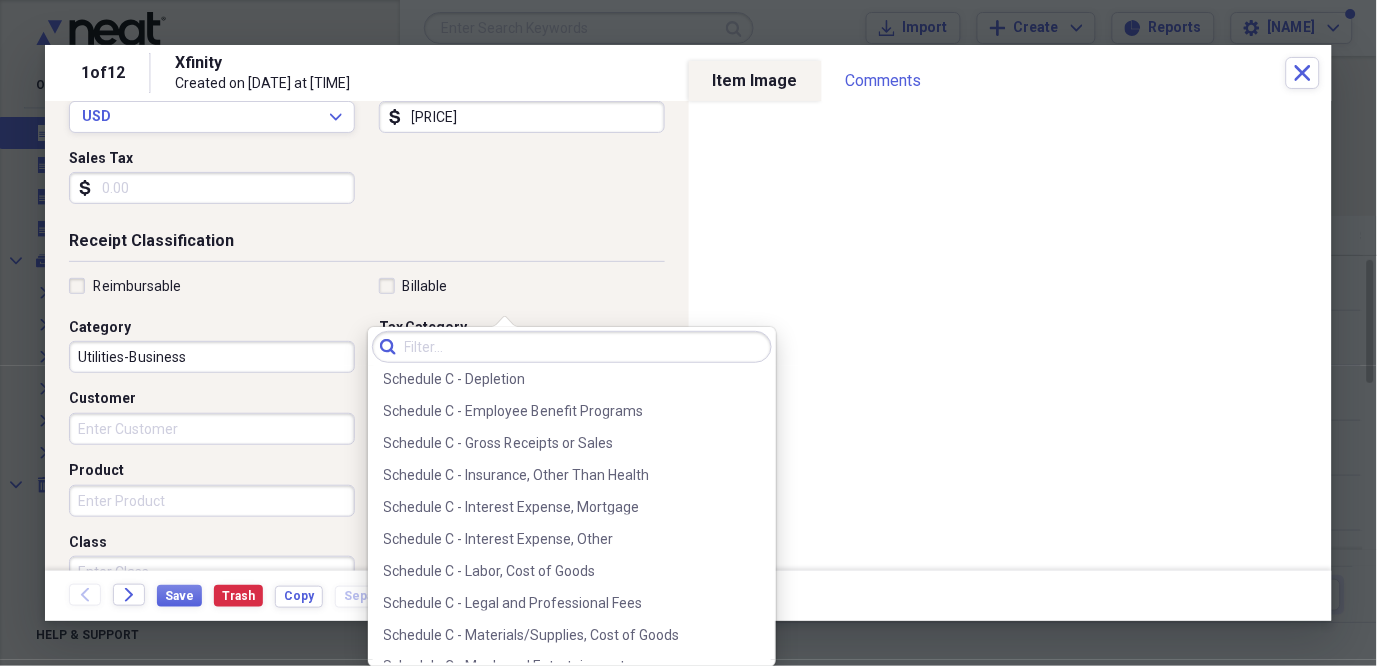 scroll, scrollTop: 4270, scrollLeft: 0, axis: vertical 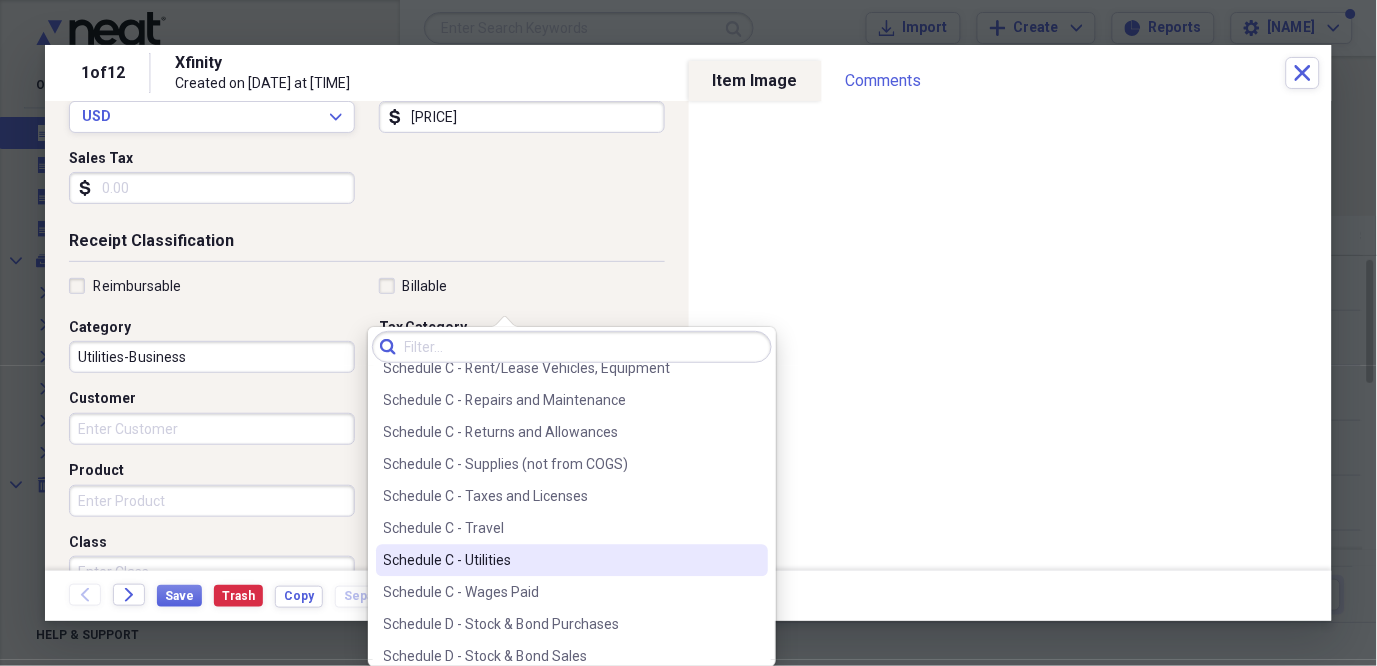 click on "Schedule C - Utilities" at bounding box center (560, 561) 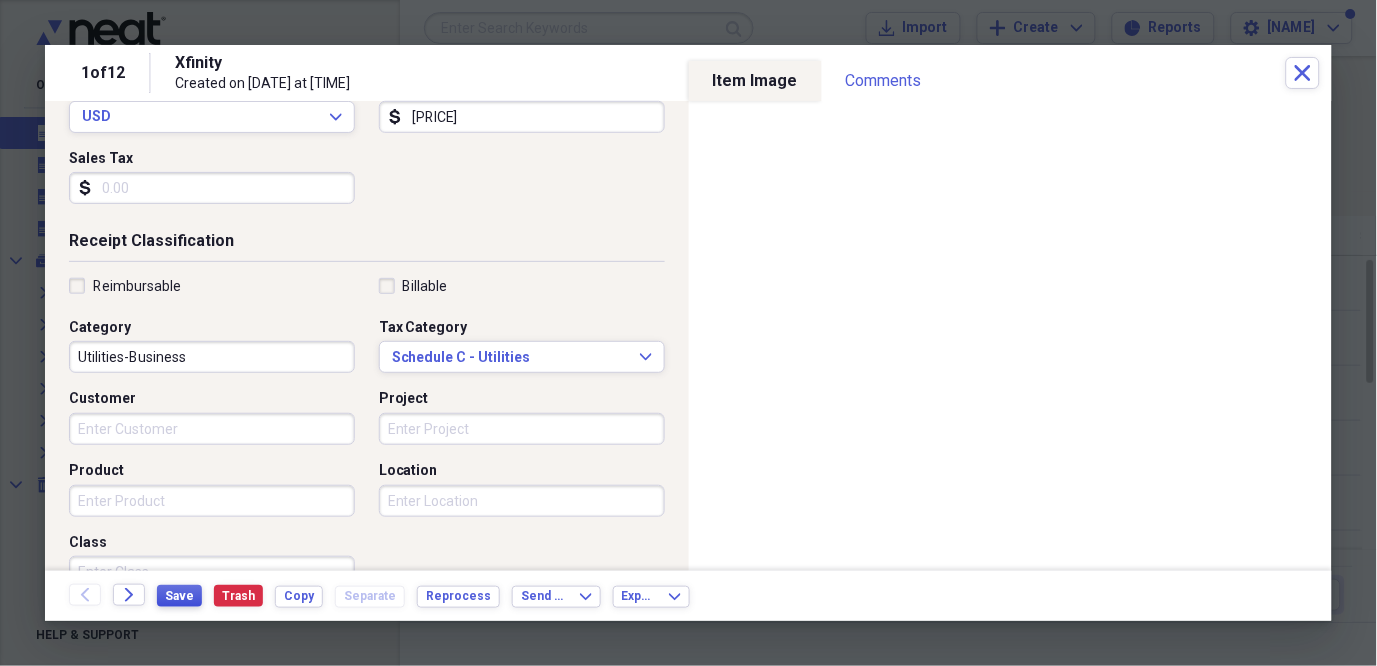 click on "Save" at bounding box center (179, 596) 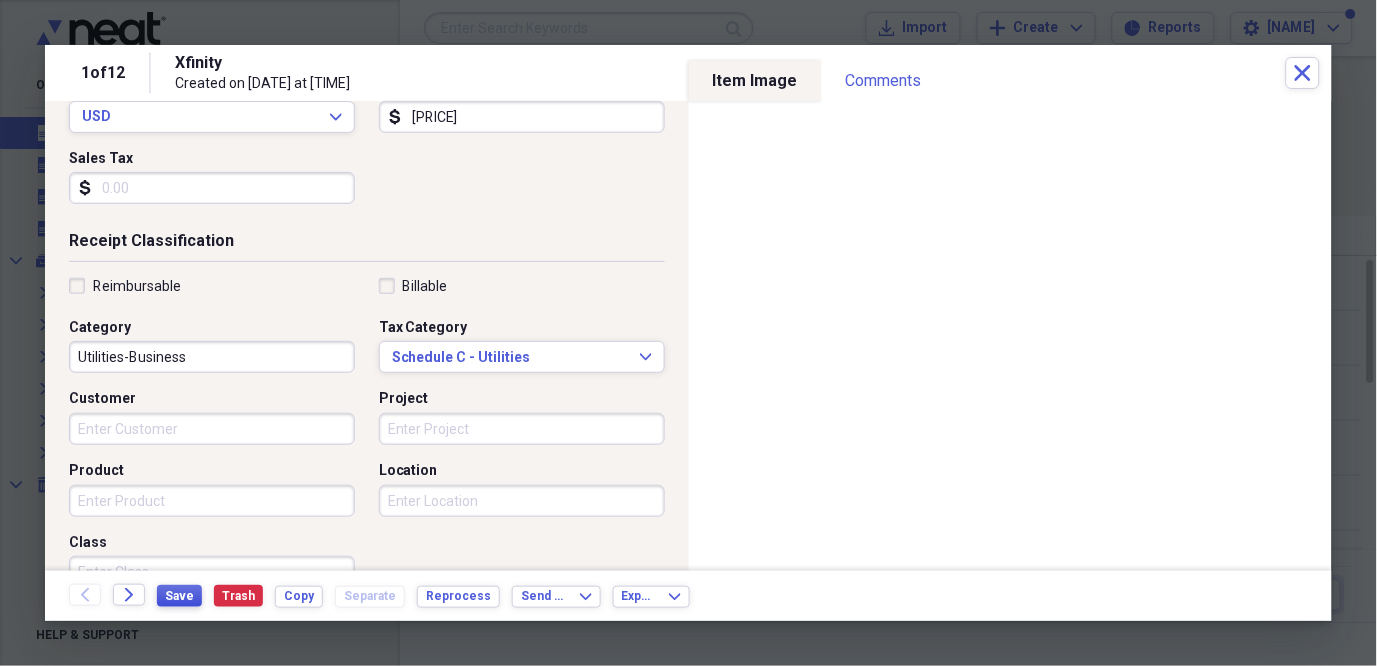 click on "Save" at bounding box center [179, 596] 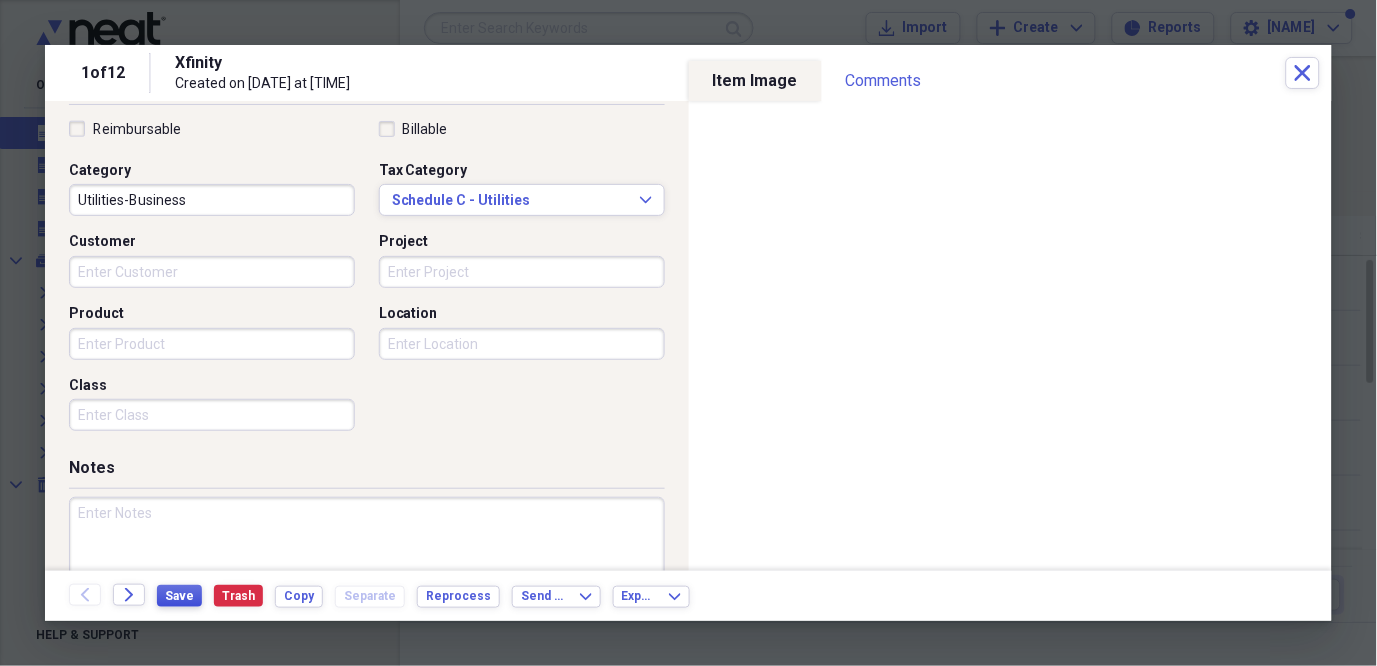 scroll, scrollTop: 492, scrollLeft: 0, axis: vertical 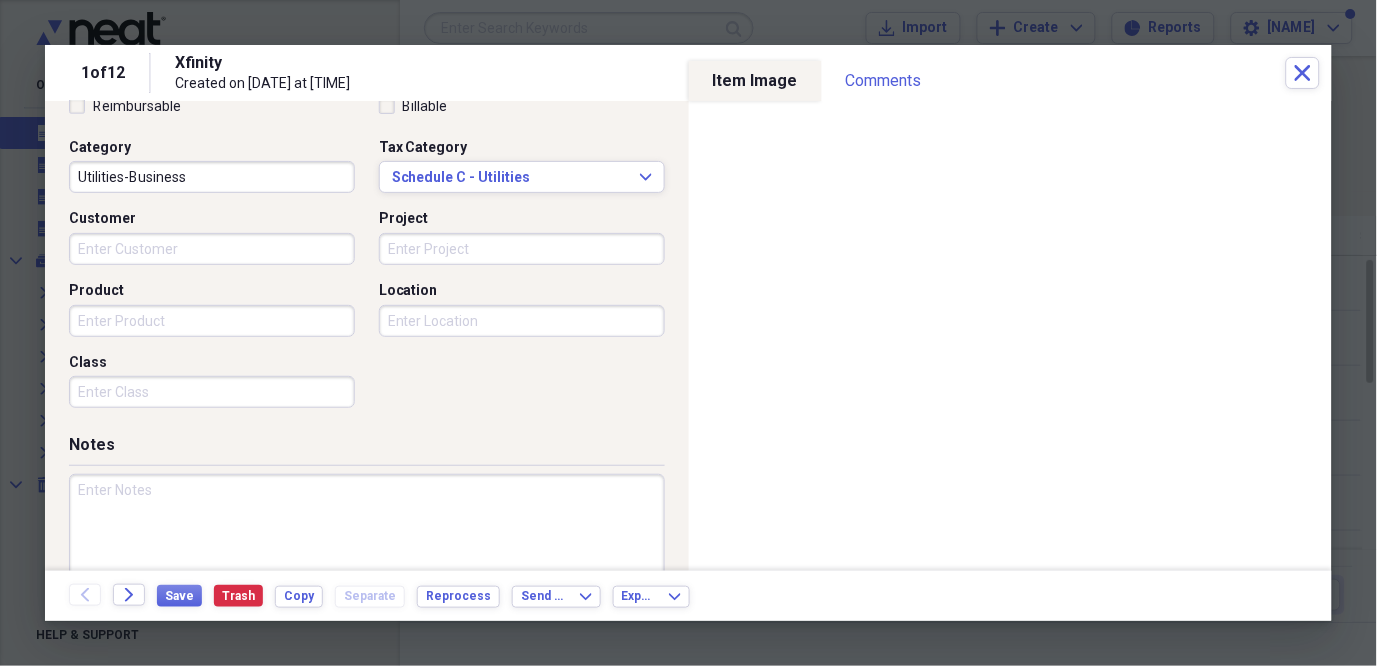 click at bounding box center (367, 539) 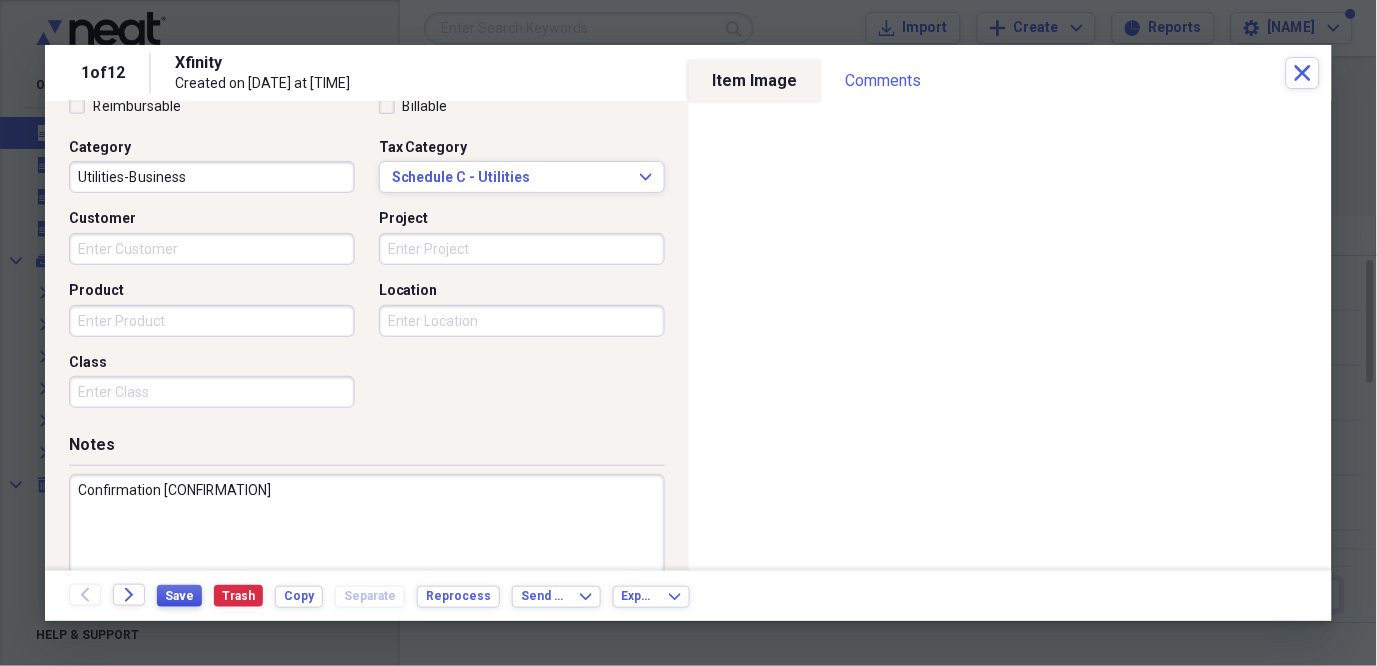 type on "Confirmation [CONFIRMATION]" 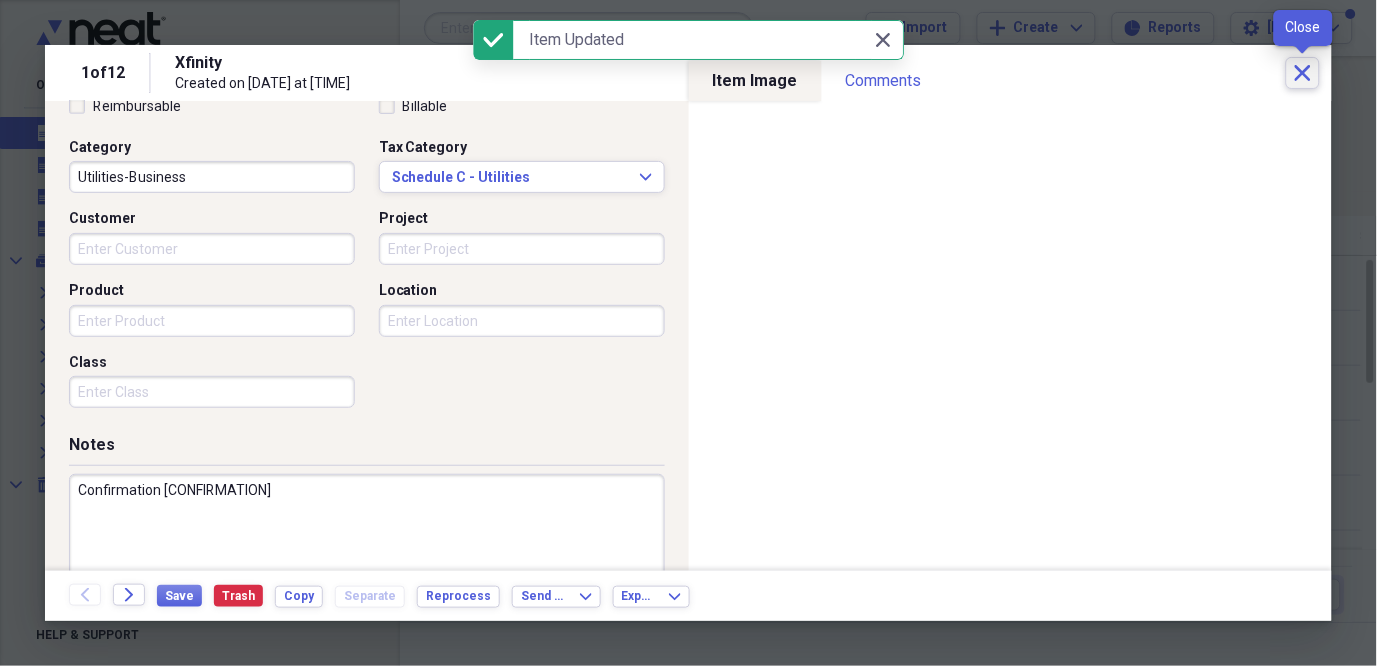 click on "Close" 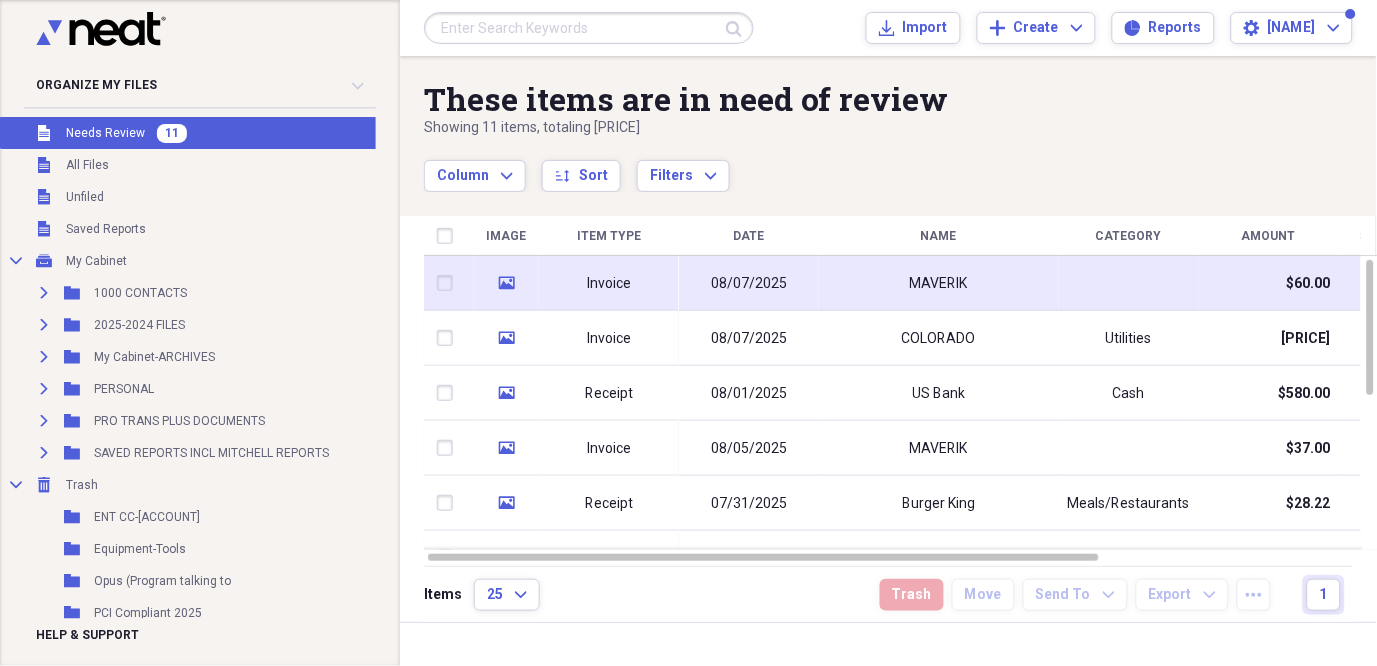click on "08/07/2025" at bounding box center [749, 284] 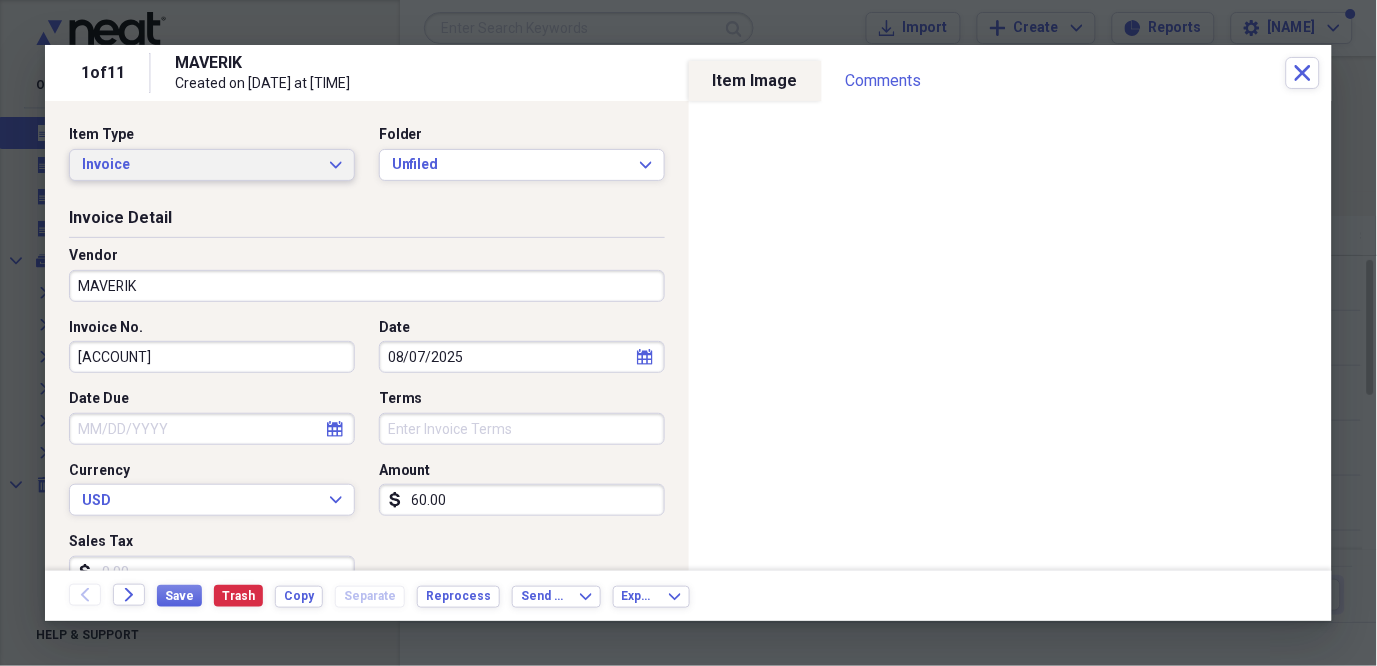 click on "Expand" 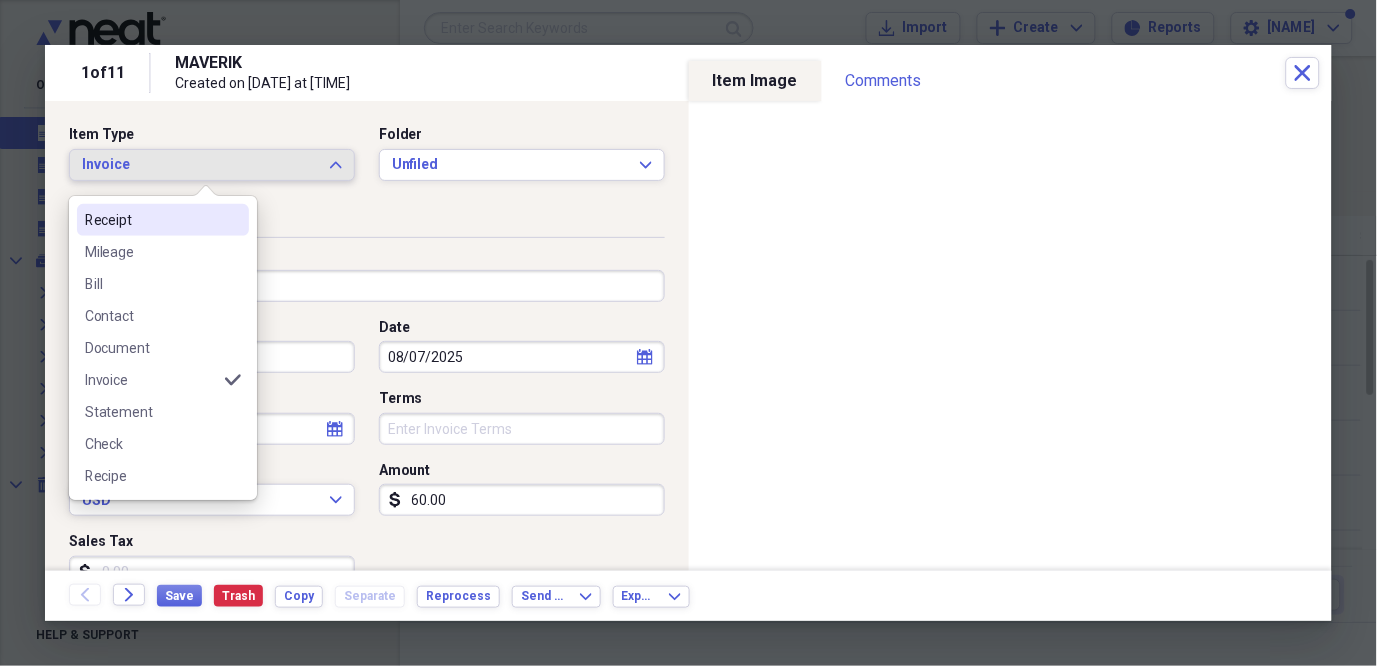 click on "Receipt" at bounding box center [151, 220] 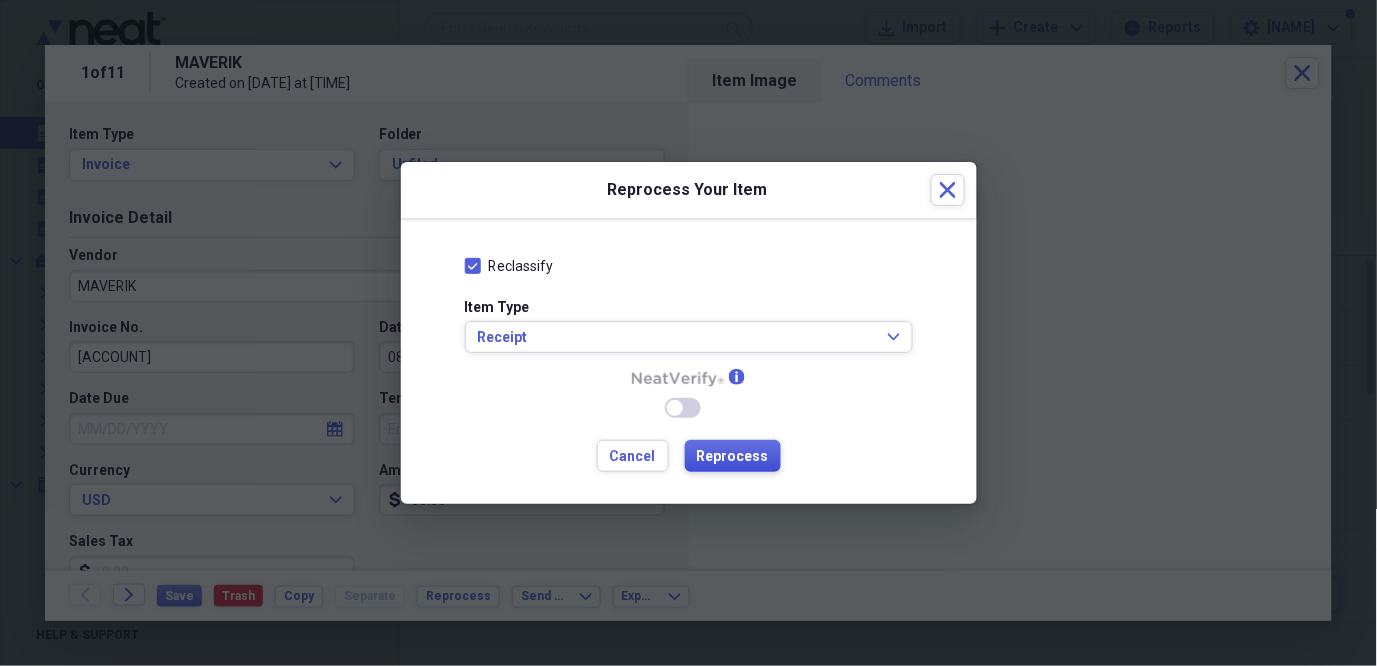 click on "Reprocess" at bounding box center (733, 457) 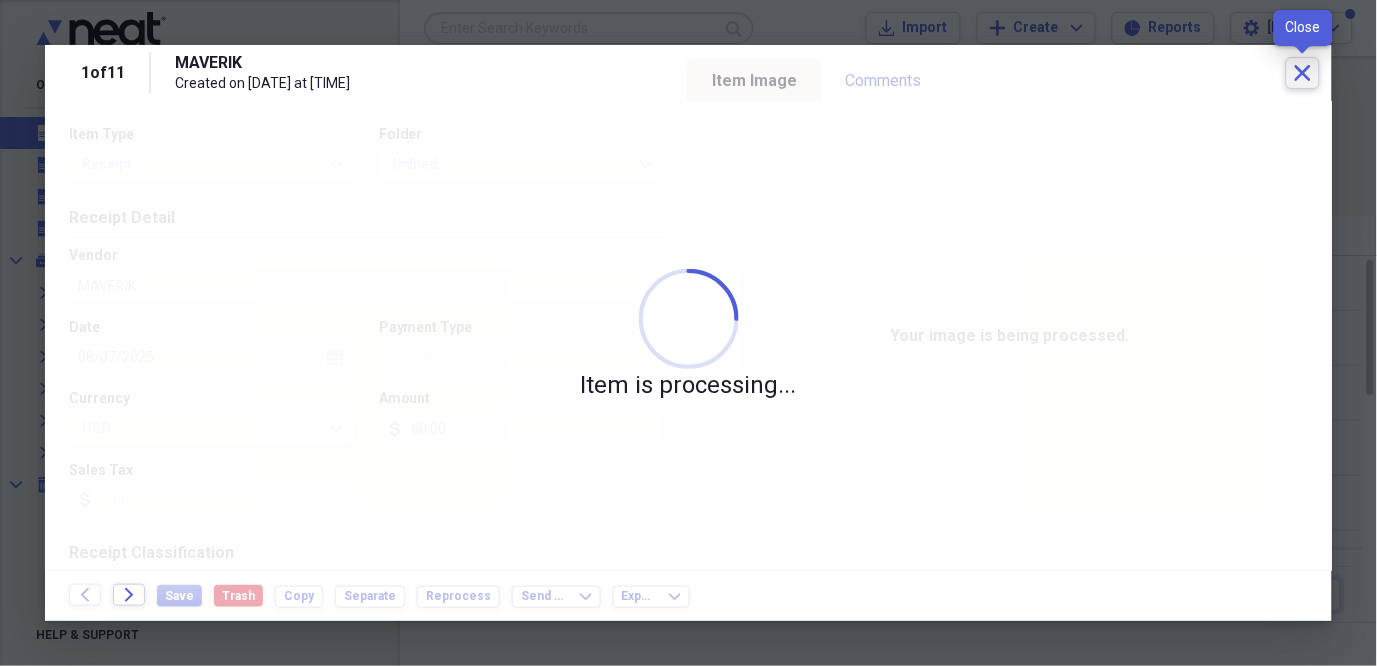 click on "Close" 